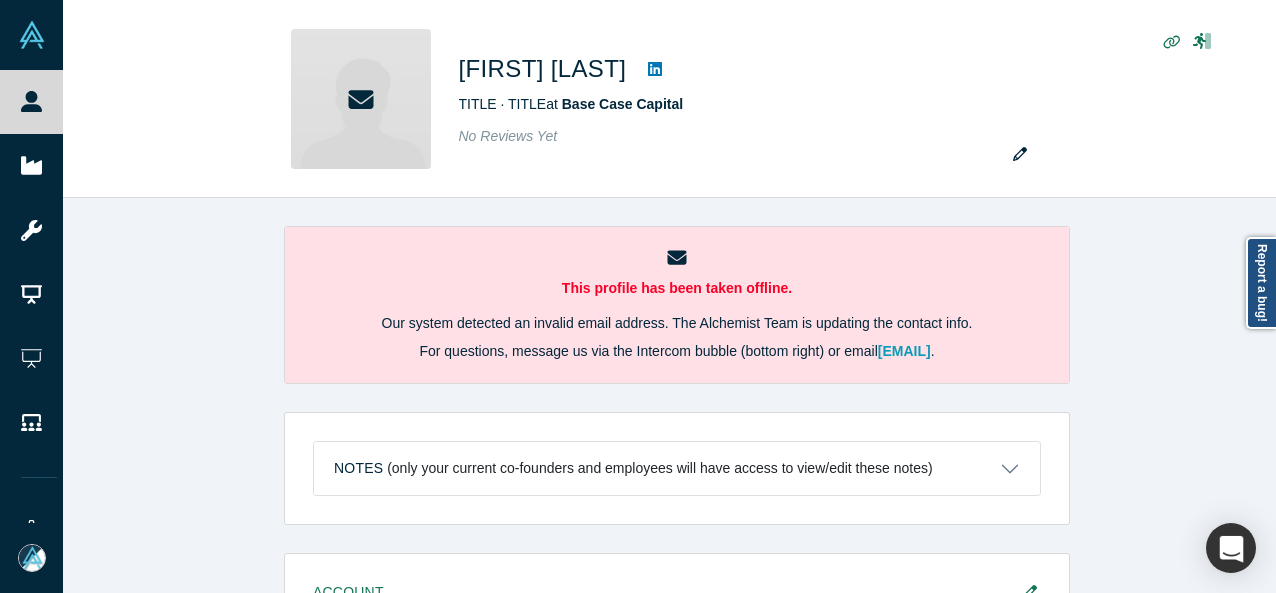 scroll, scrollTop: 0, scrollLeft: 0, axis: both 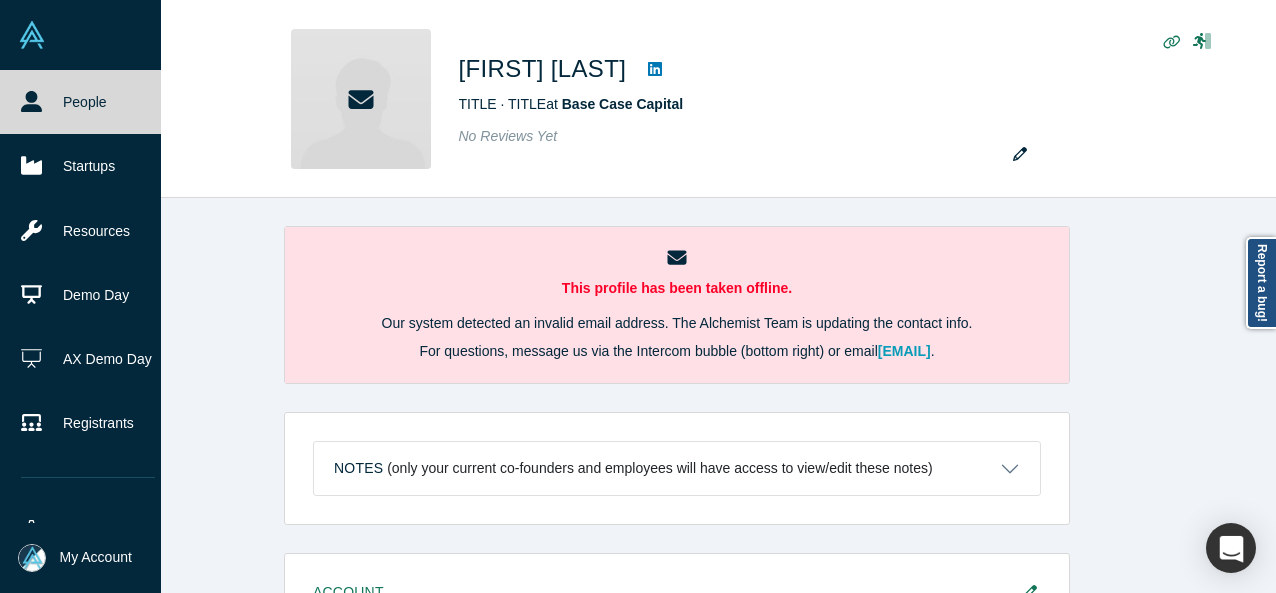 click 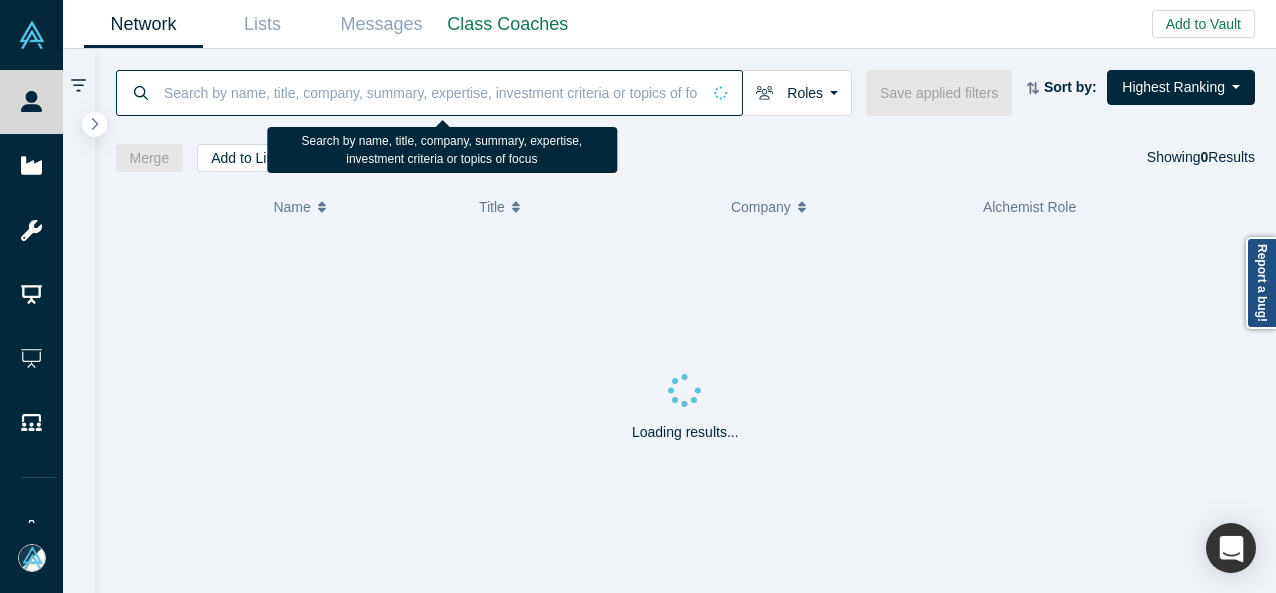 click at bounding box center (431, 92) 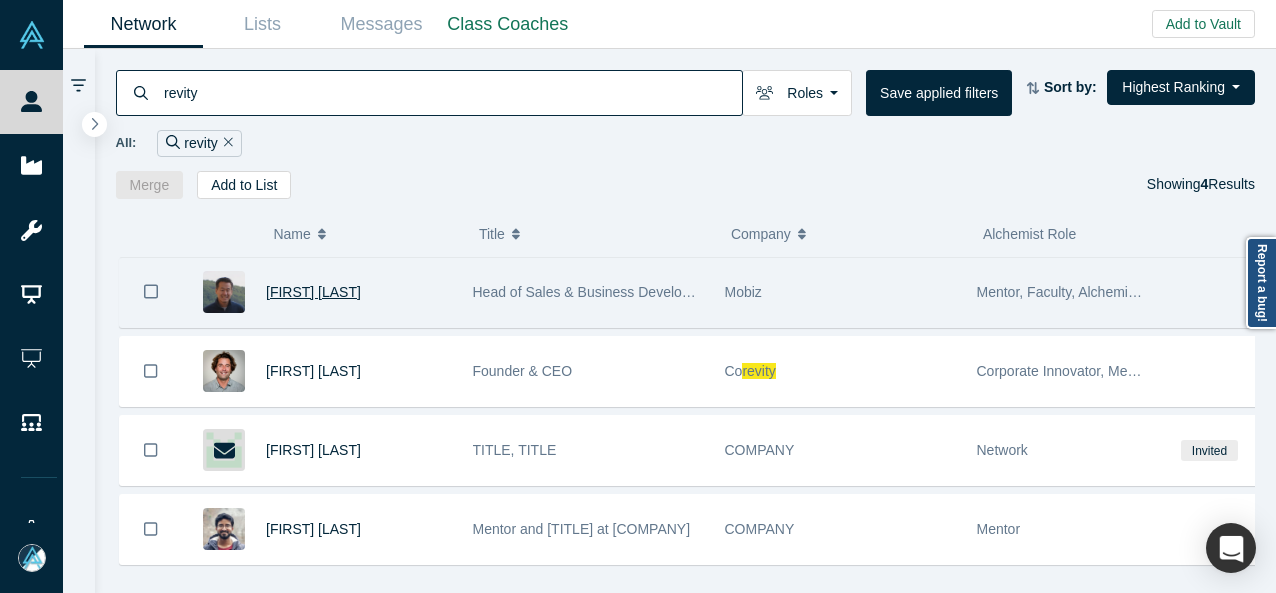 type on "revity" 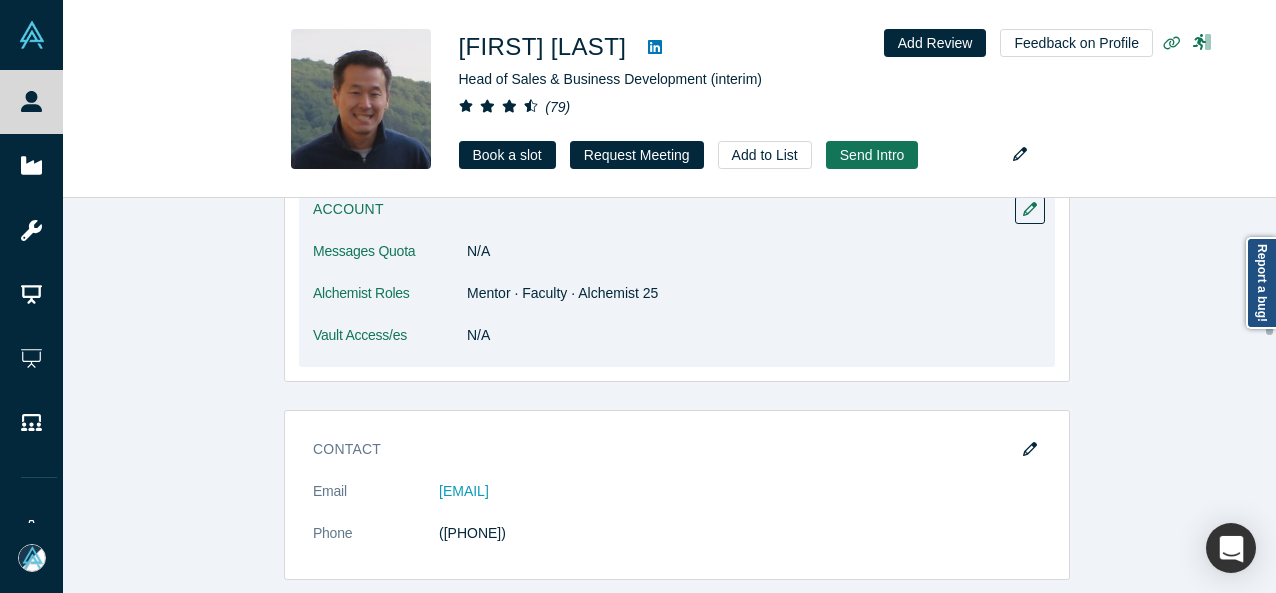 scroll, scrollTop: 200, scrollLeft: 0, axis: vertical 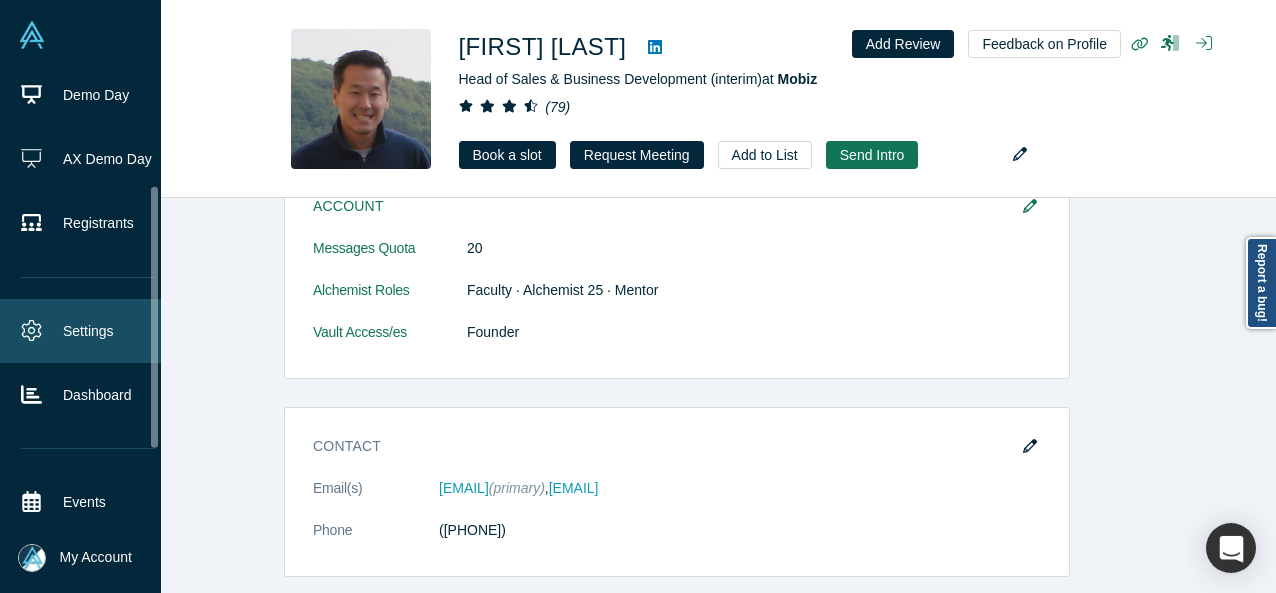 click on "Settings" at bounding box center [88, 331] 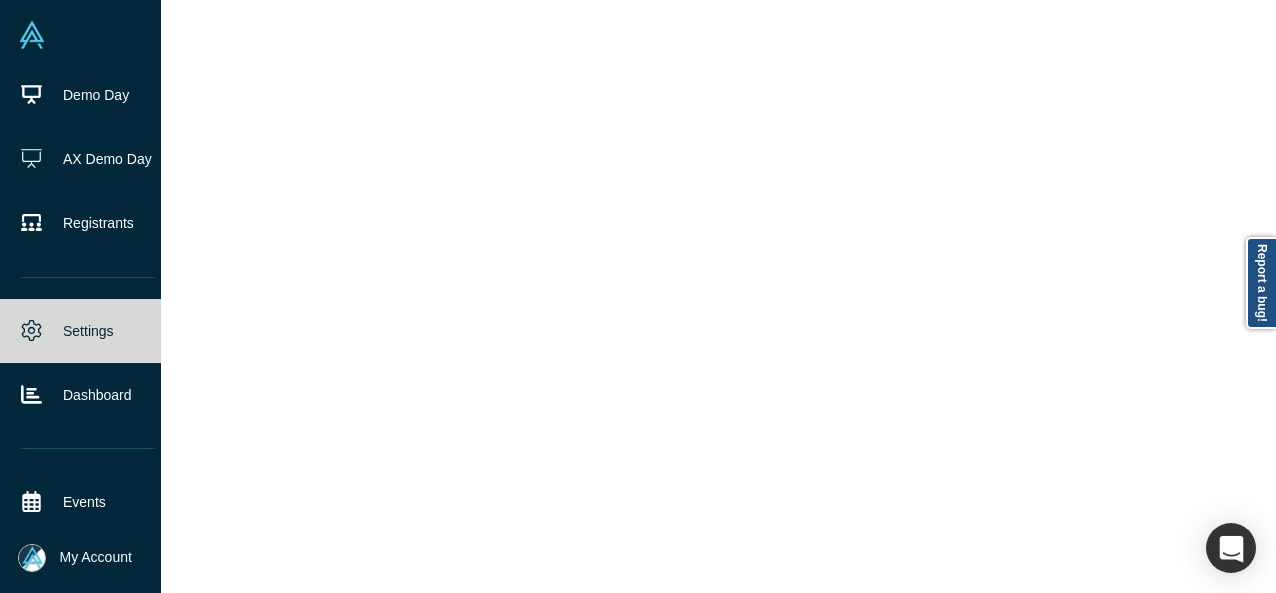 click on "Settings" at bounding box center (88, 331) 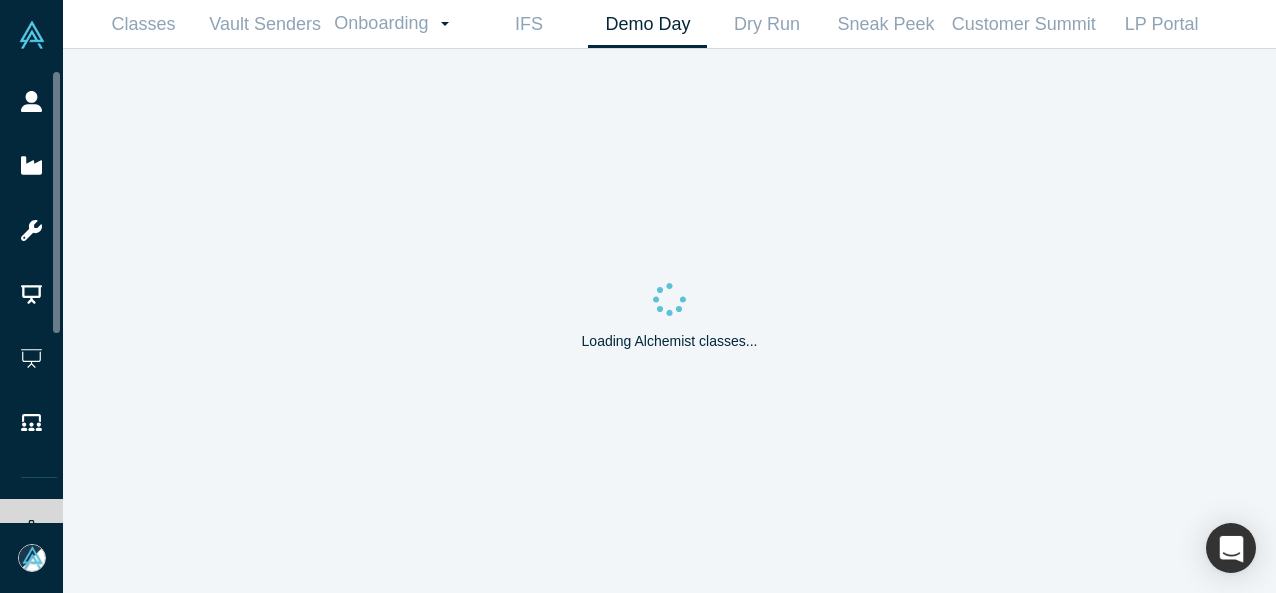 scroll, scrollTop: 0, scrollLeft: 0, axis: both 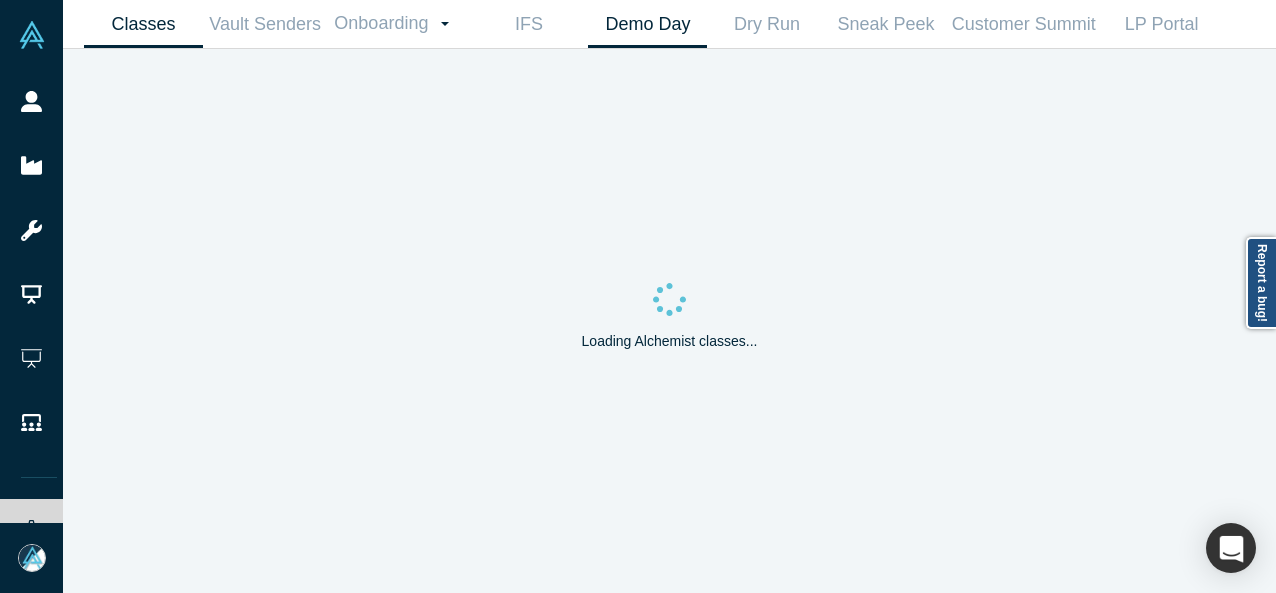 click on "Classes" at bounding box center [143, 24] 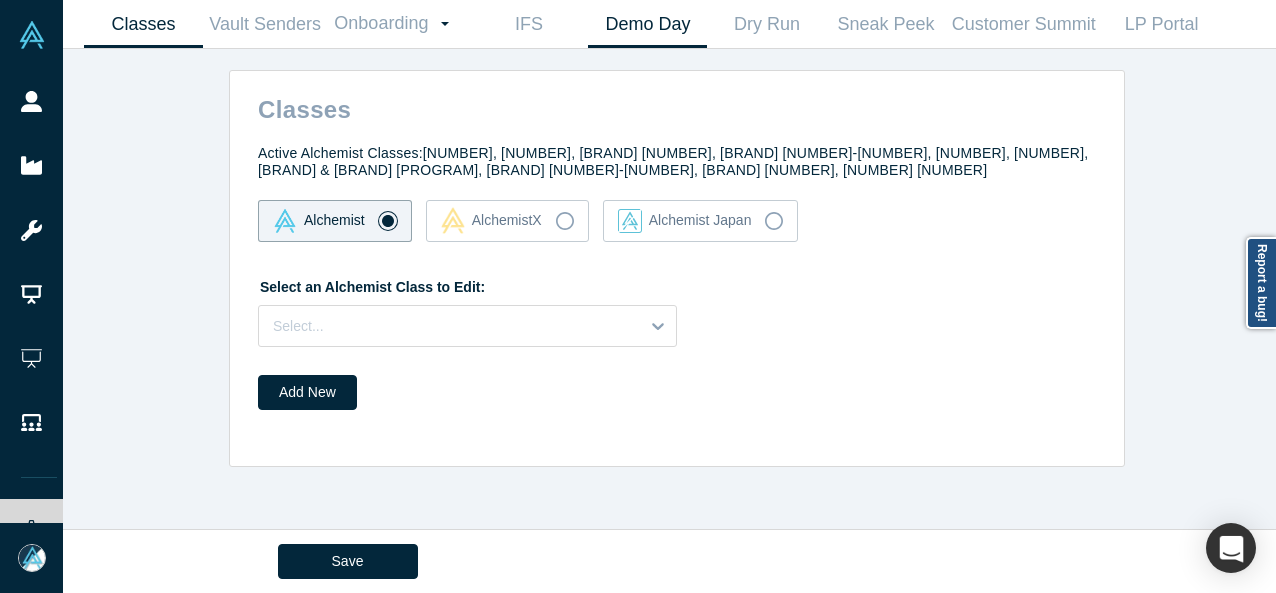 click on "Demo Day" at bounding box center [647, 24] 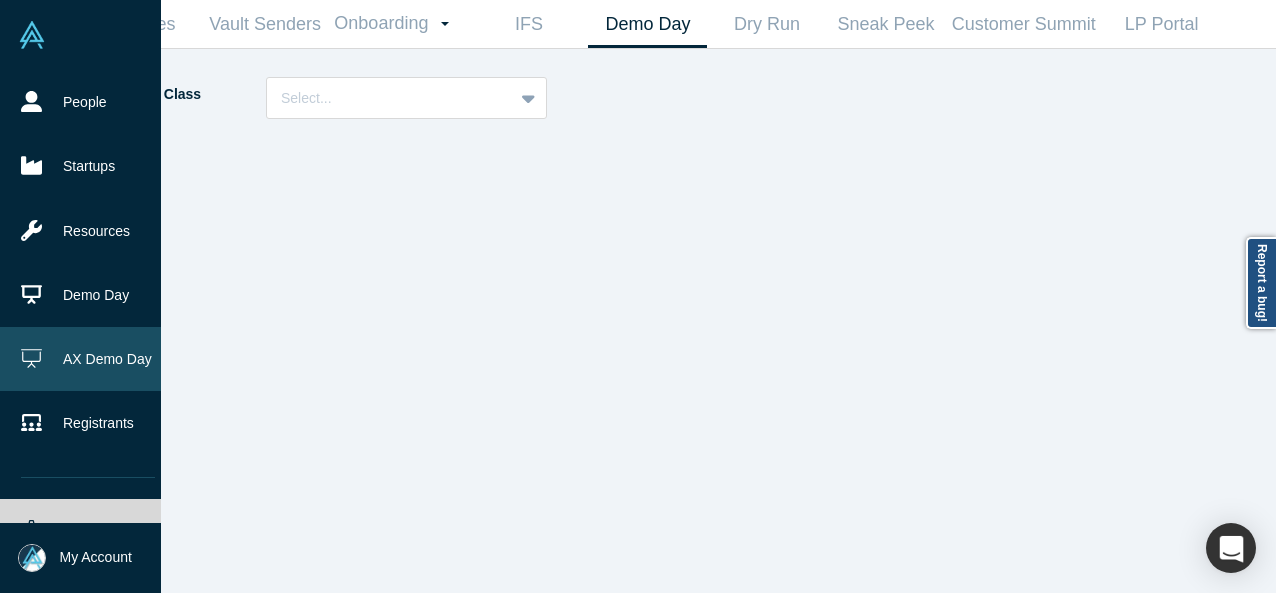 scroll, scrollTop: 100, scrollLeft: 0, axis: vertical 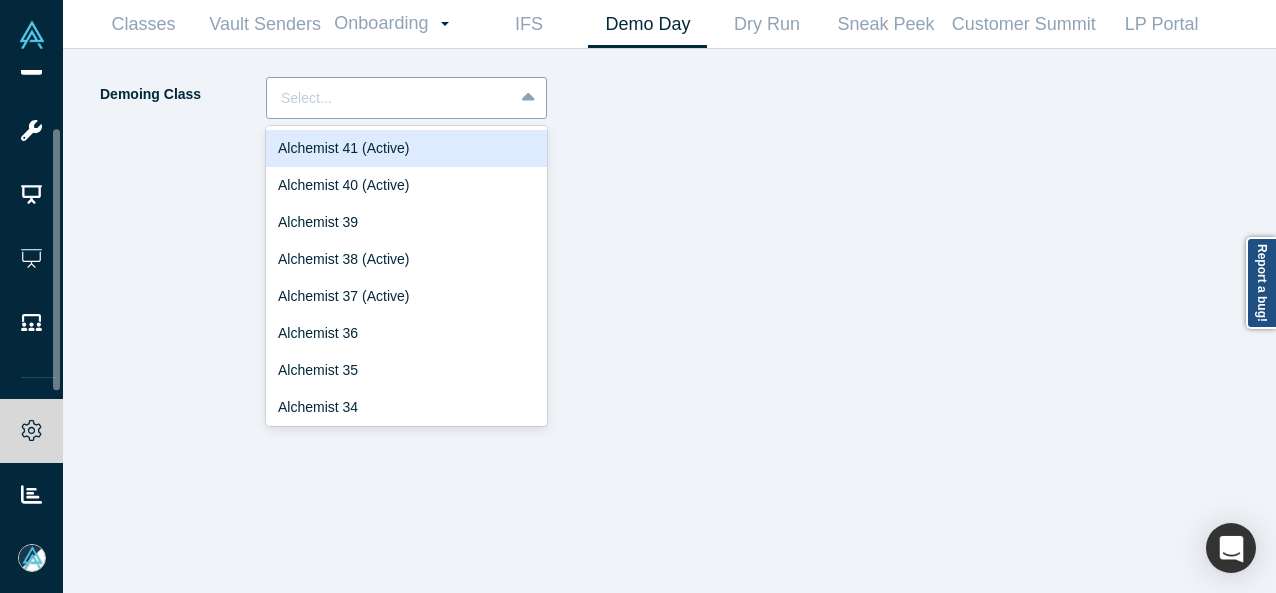 click at bounding box center [390, 98] 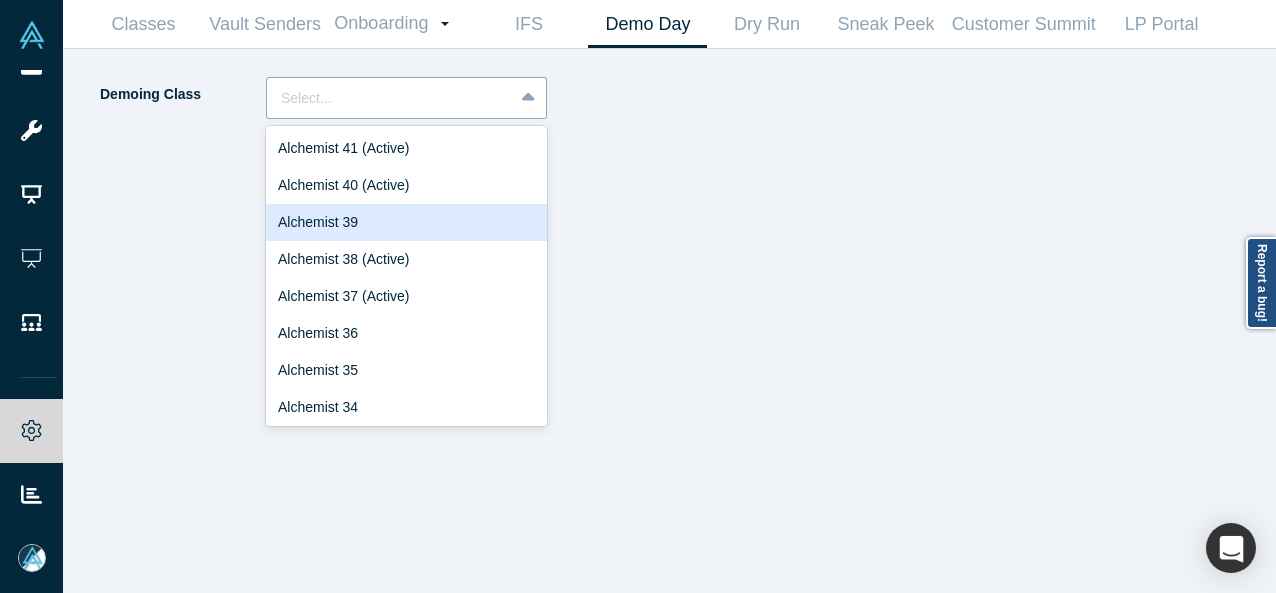 click on "Alchemist 39" at bounding box center [406, 222] 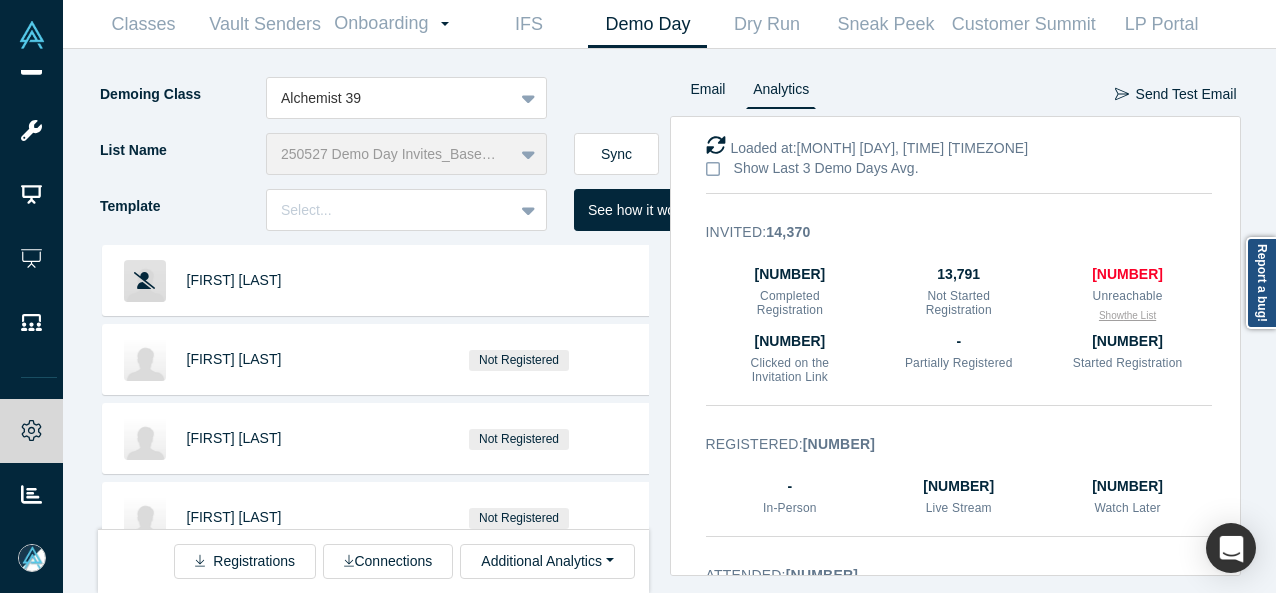 click on "Show  the List" at bounding box center [1127, 315] 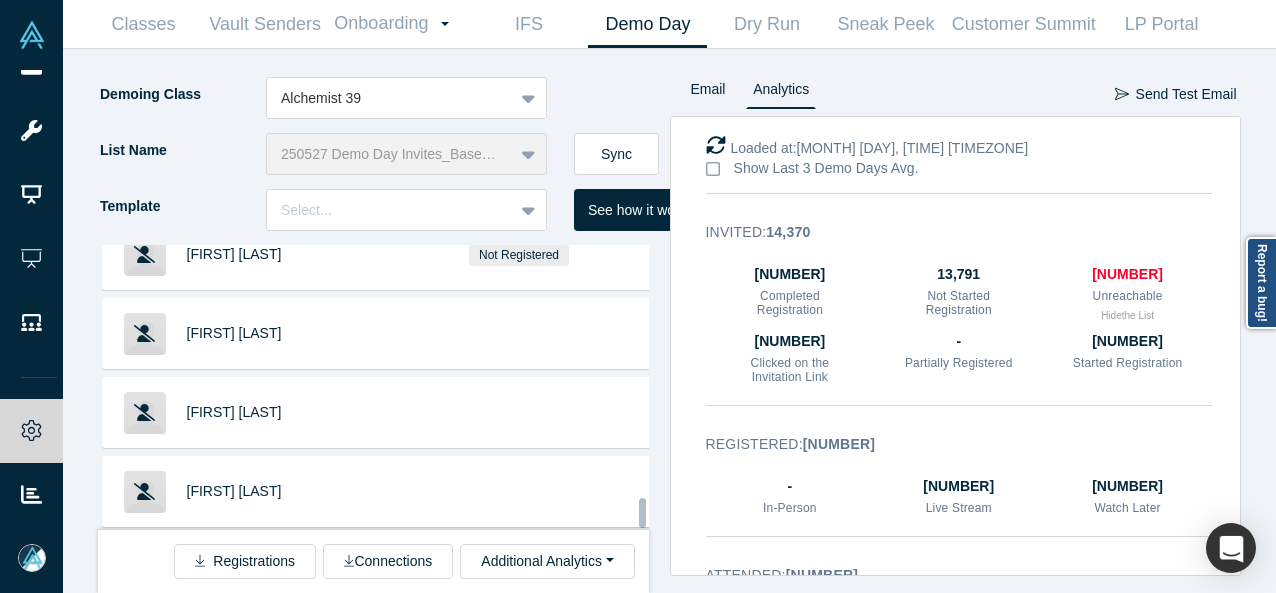 scroll, scrollTop: 2880, scrollLeft: 0, axis: vertical 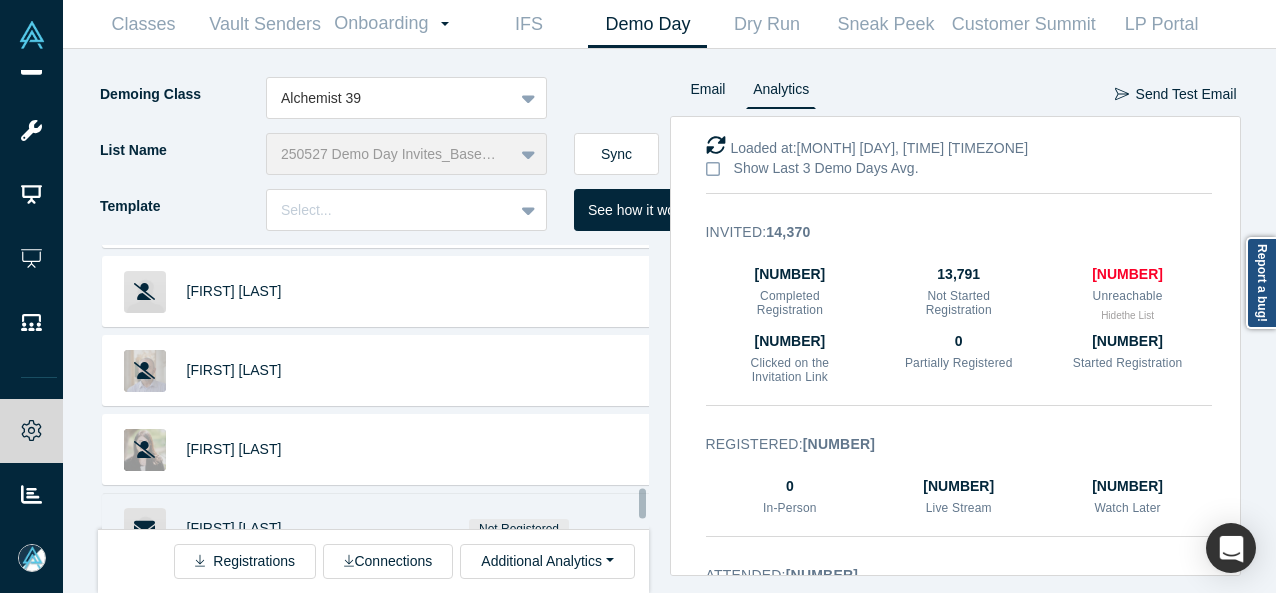 click on "[FIRST] [LAST]" at bounding box center (278, 528) 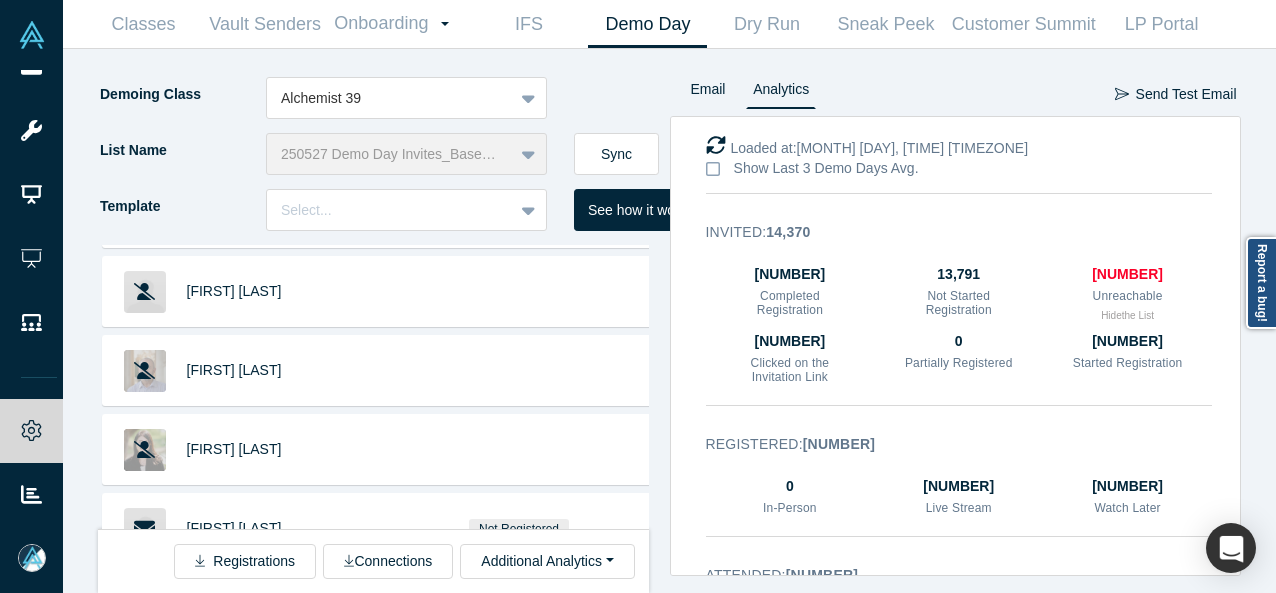 click on "Ram Menon" at bounding box center [234, 607] 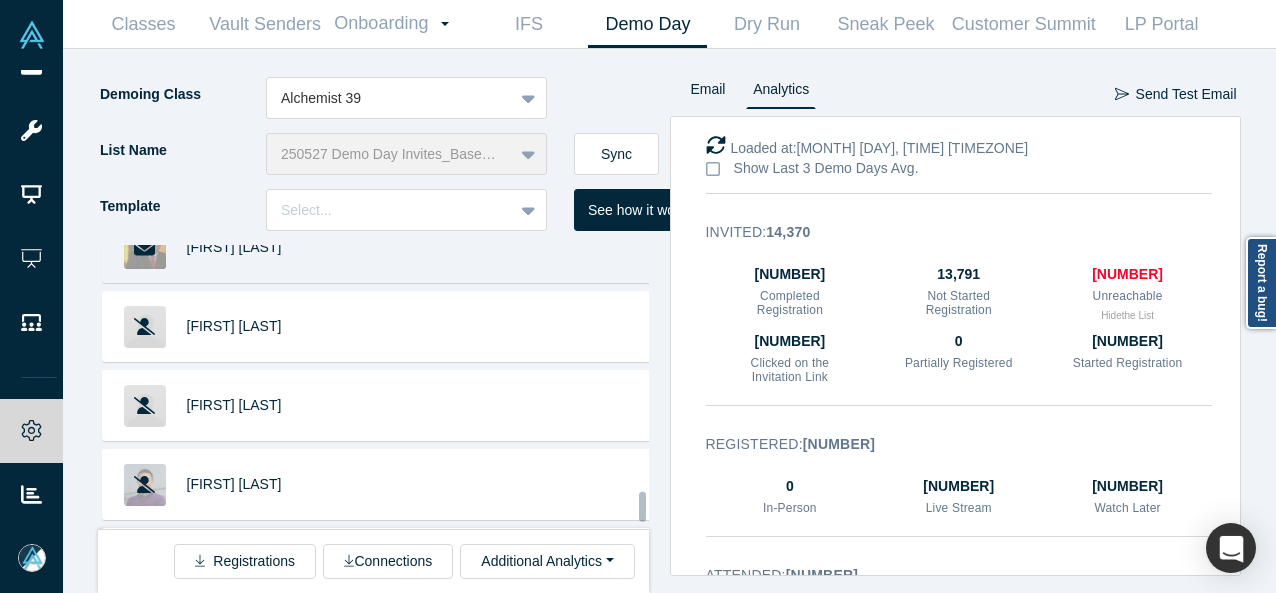 scroll, scrollTop: 24247, scrollLeft: 0, axis: vertical 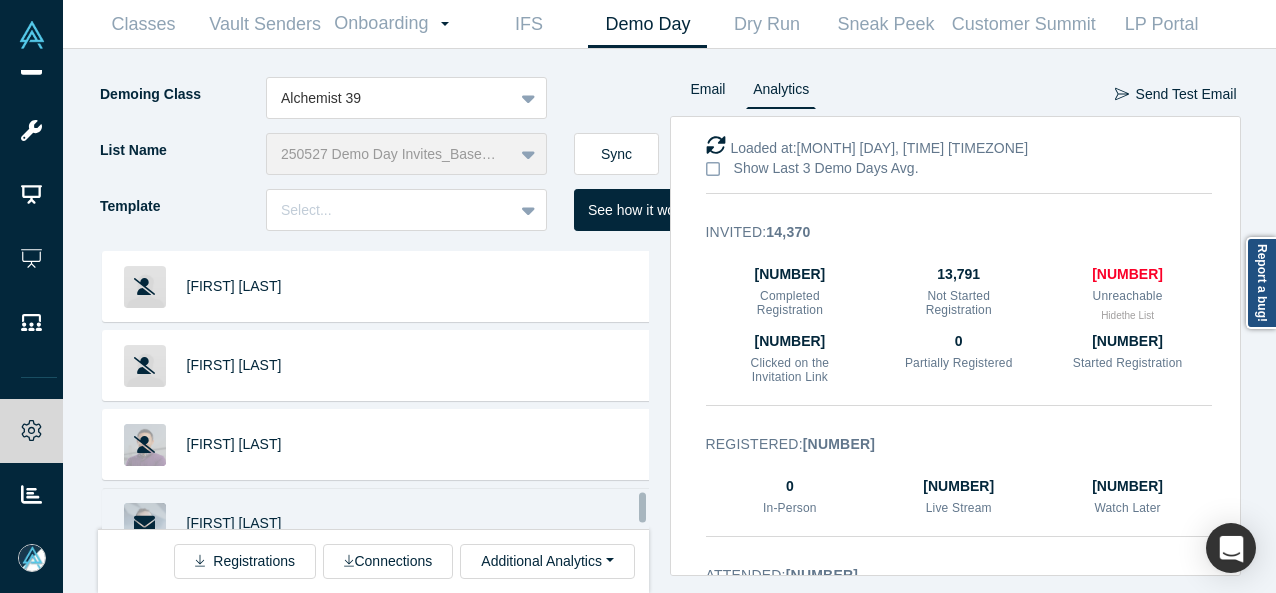 click on "Santiago Corredoira" at bounding box center (234, 523) 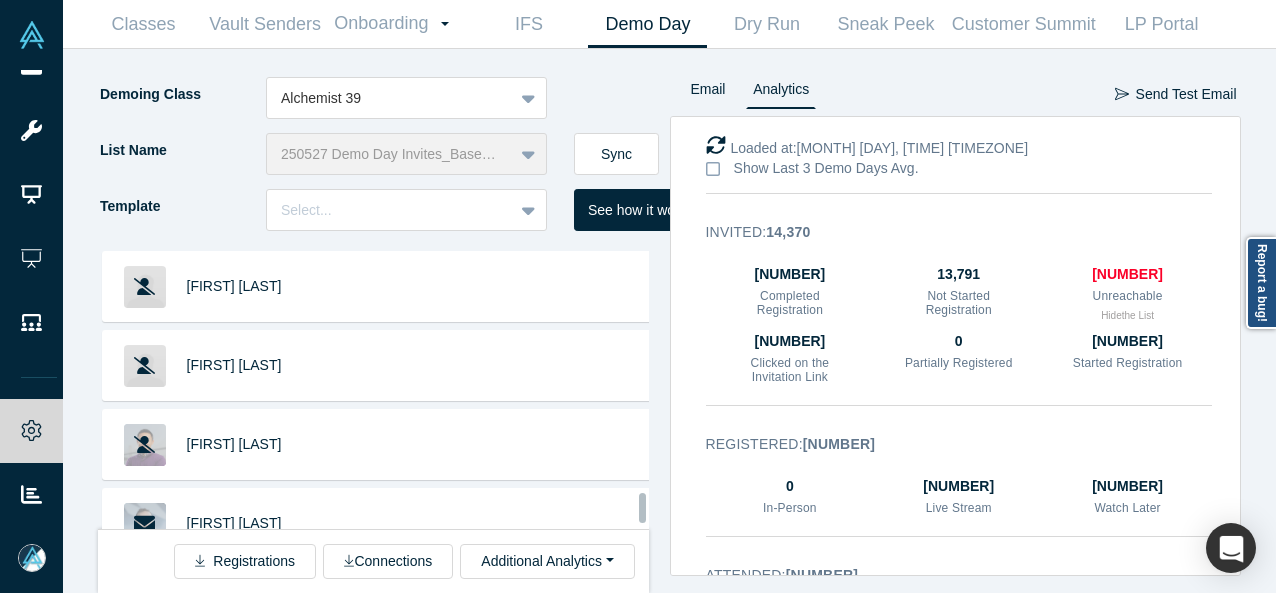 scroll, scrollTop: 24347, scrollLeft: 0, axis: vertical 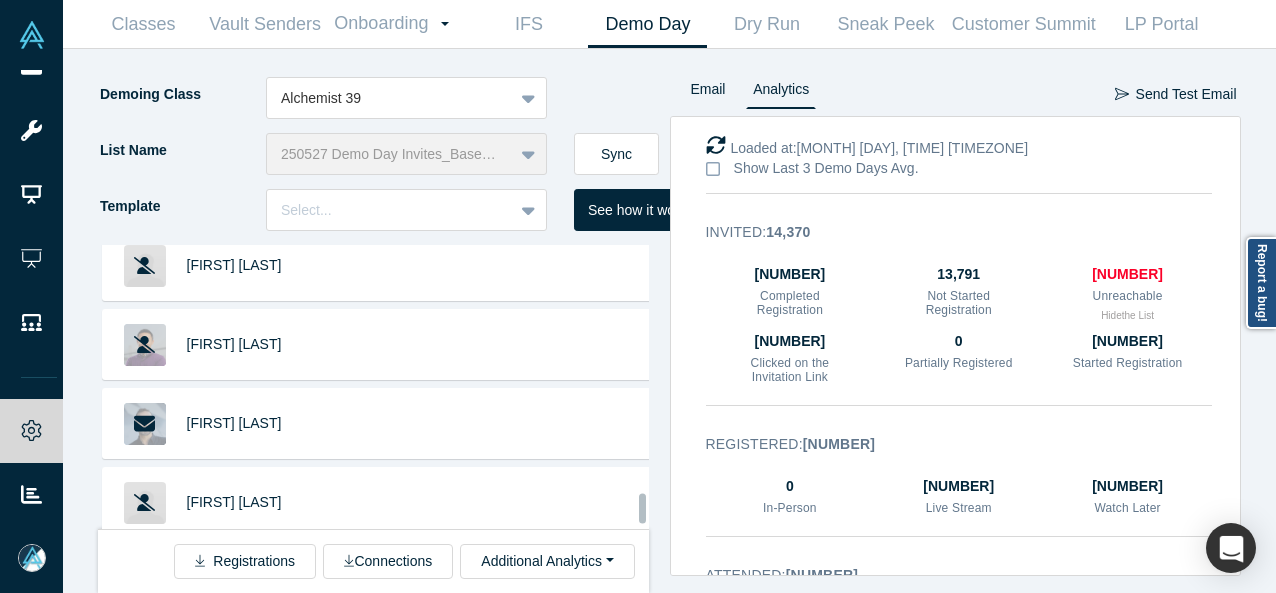 click on "Saagar Kulkarni" at bounding box center (234, 581) 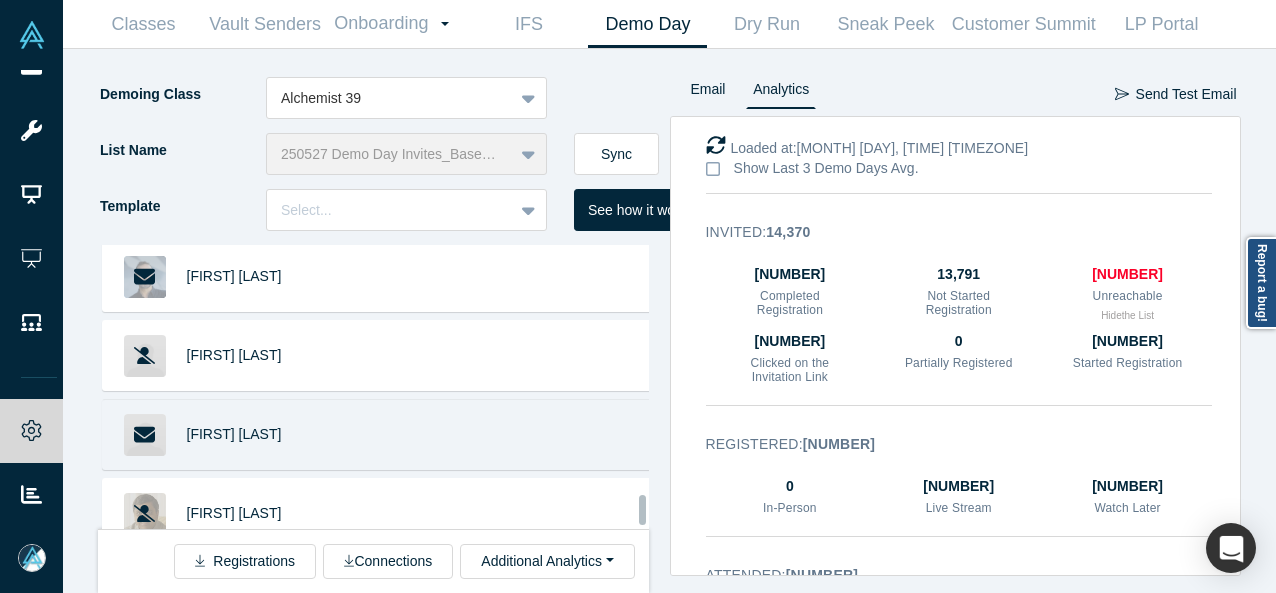 scroll, scrollTop: 24547, scrollLeft: 0, axis: vertical 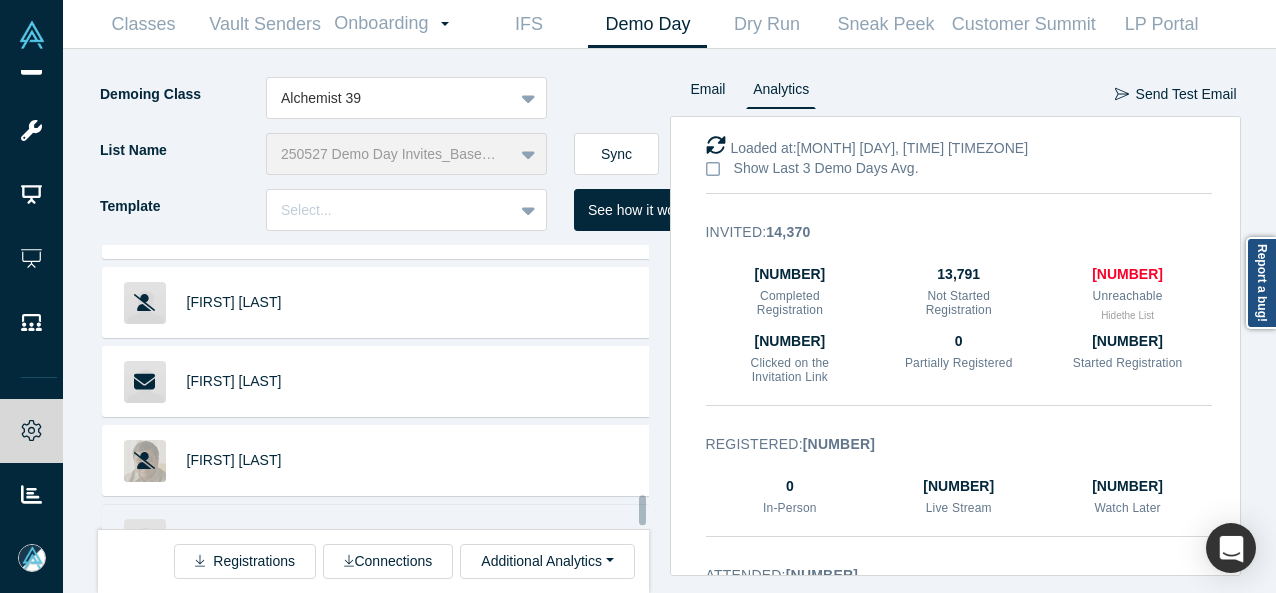 click on "Kirsten Suddath" at bounding box center (234, 539) 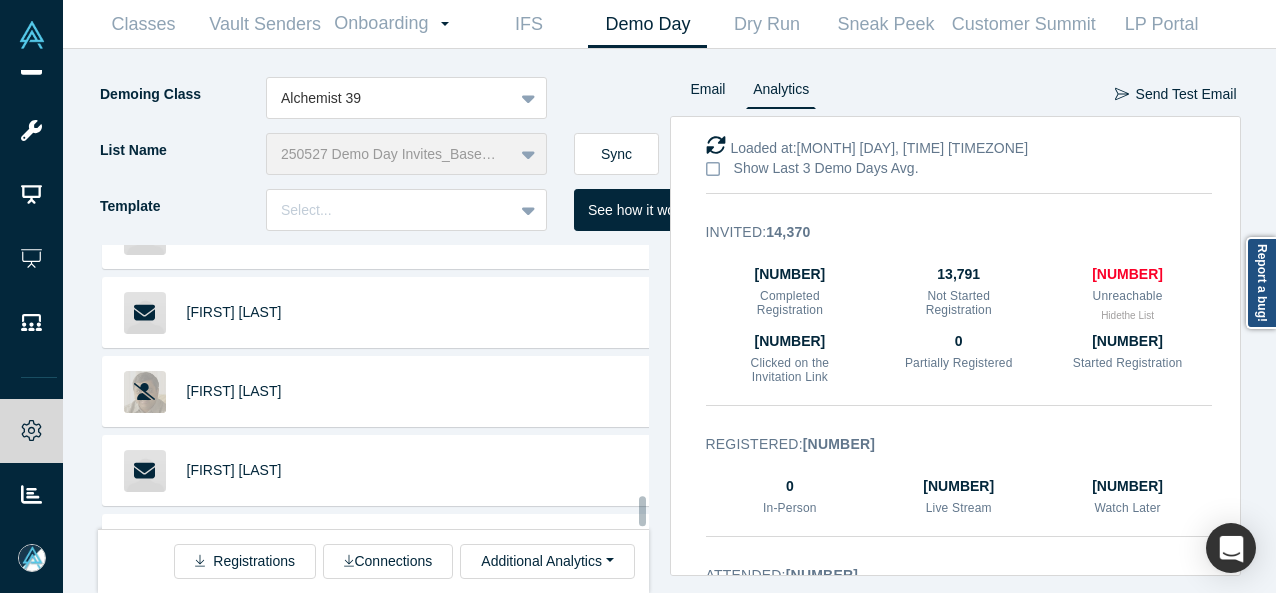 scroll, scrollTop: 24647, scrollLeft: 0, axis: vertical 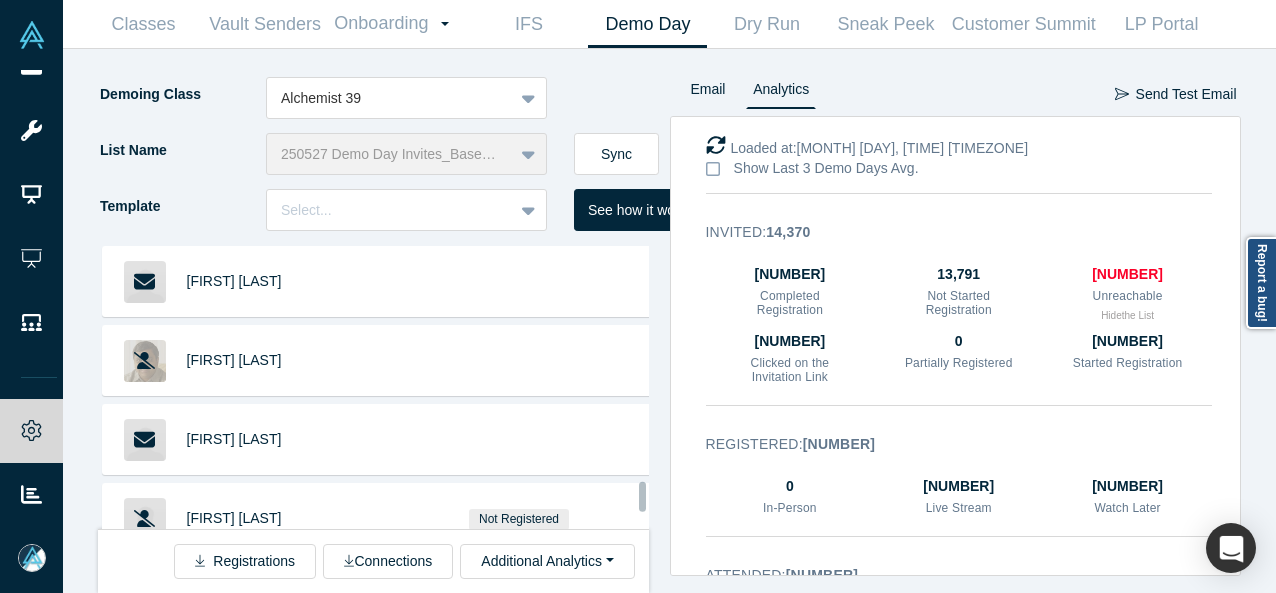 click on "Michael Halem" at bounding box center [234, 597] 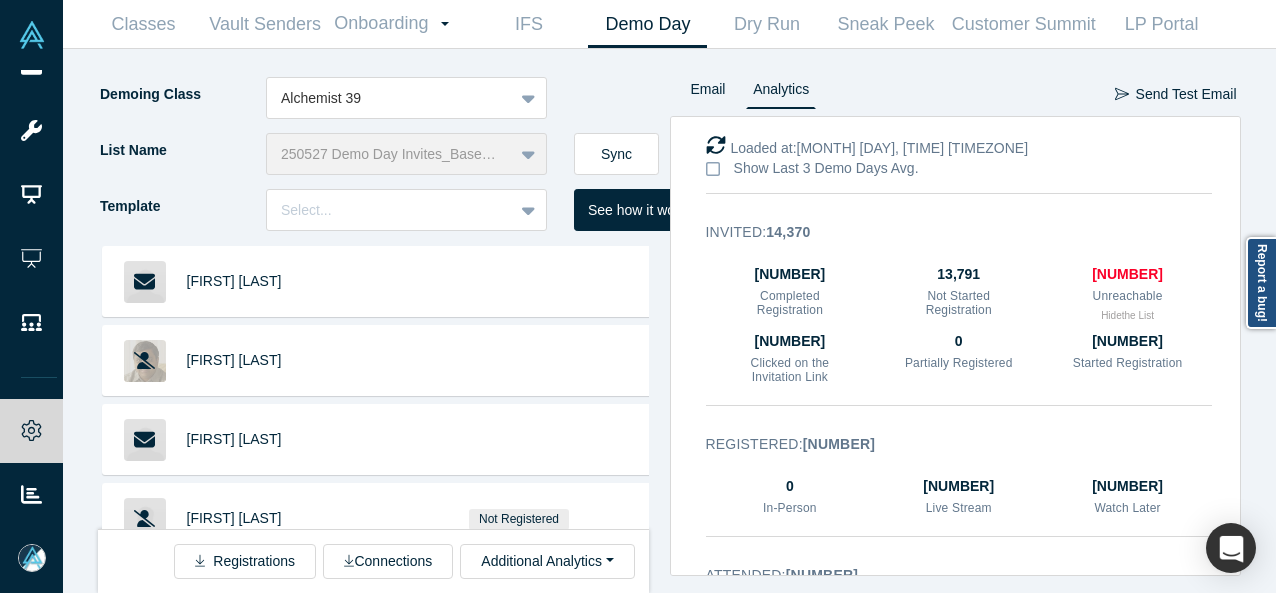 click on "Tom Ingersoll" at bounding box center [234, 676] 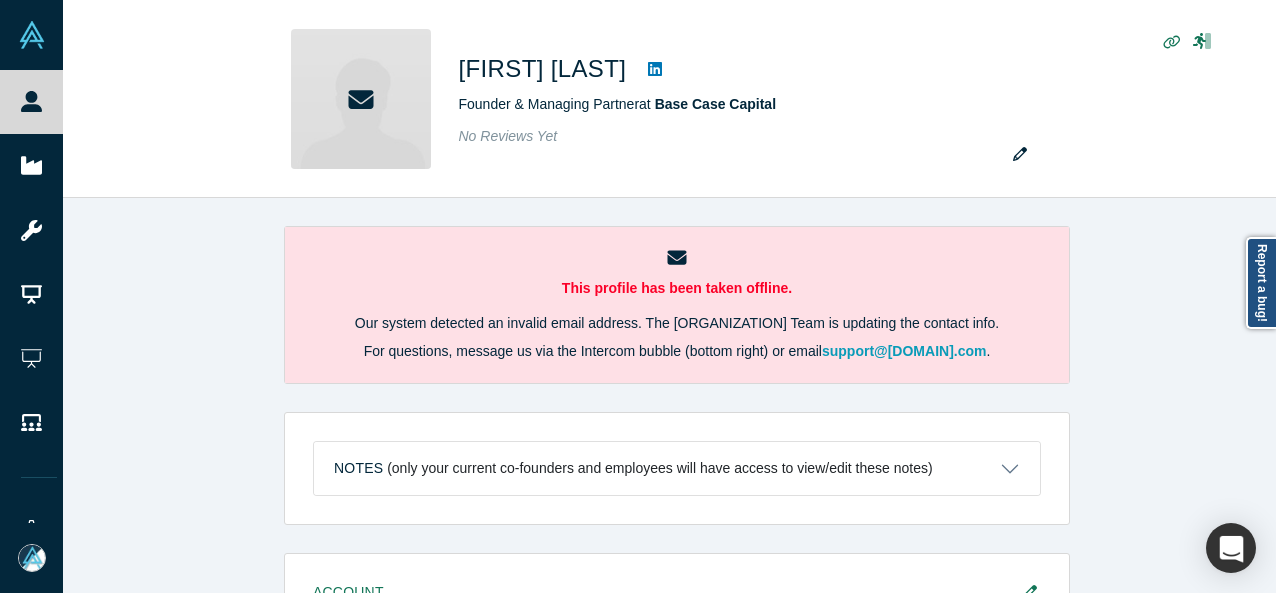 scroll, scrollTop: 0, scrollLeft: 0, axis: both 